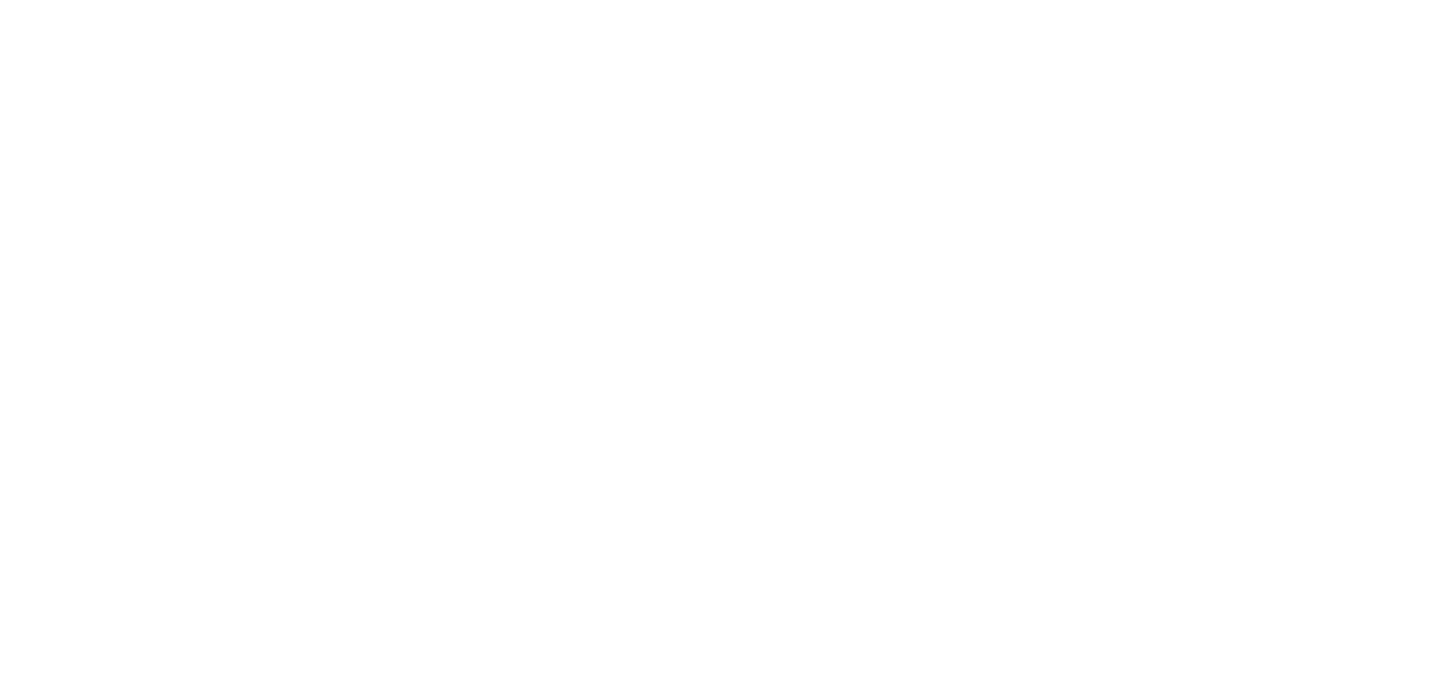 scroll, scrollTop: 0, scrollLeft: 0, axis: both 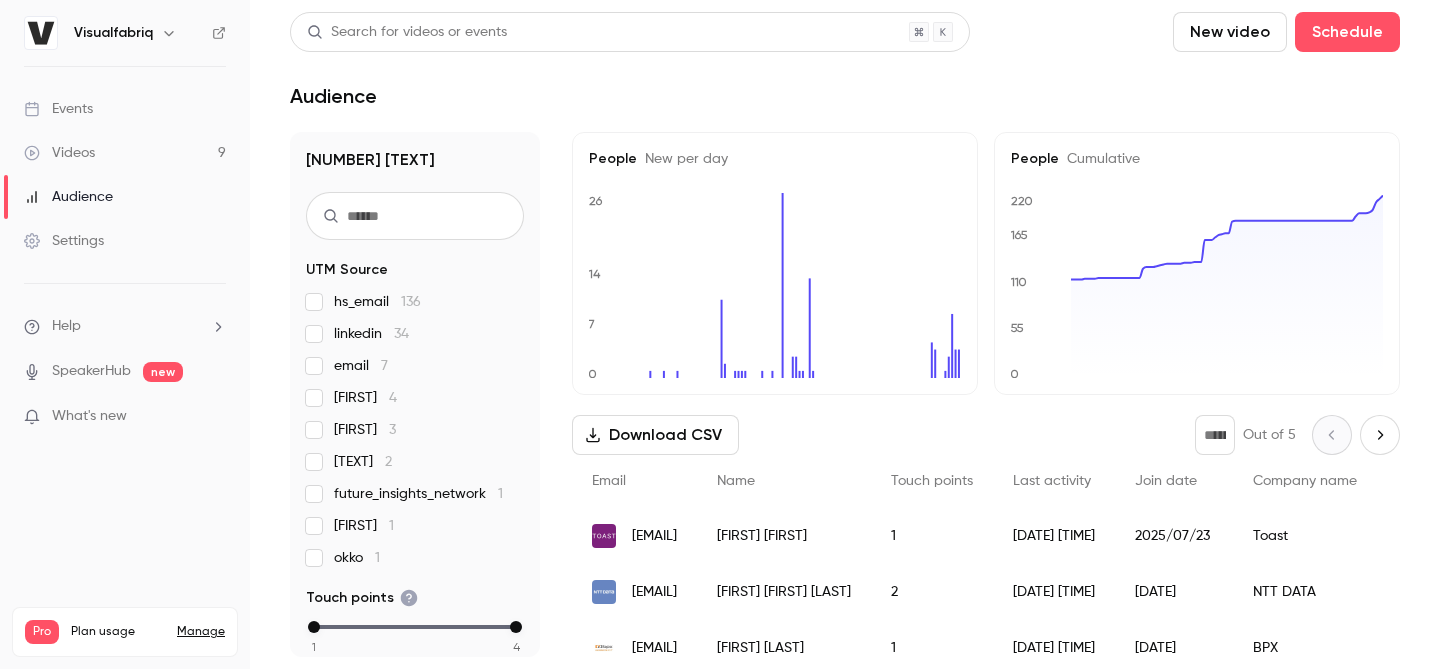 click on "Videos 9" at bounding box center [125, 153] 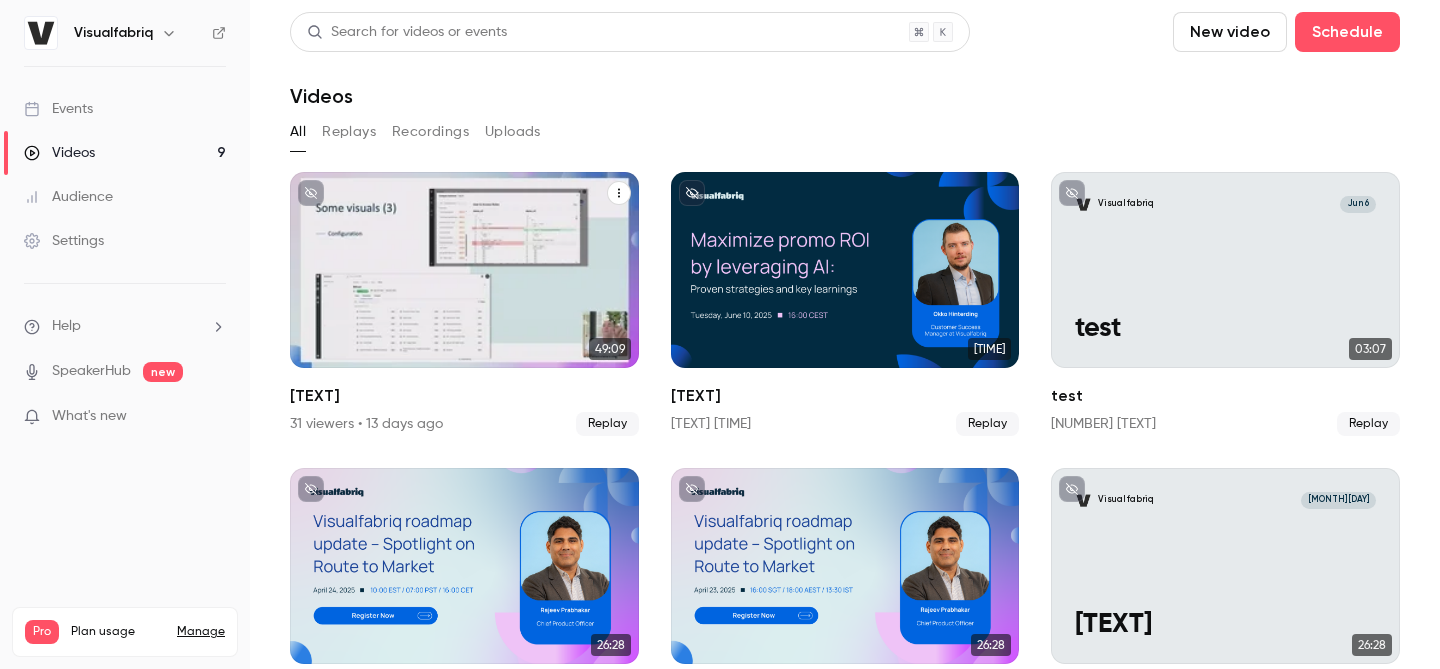 click at bounding box center [464, 270] 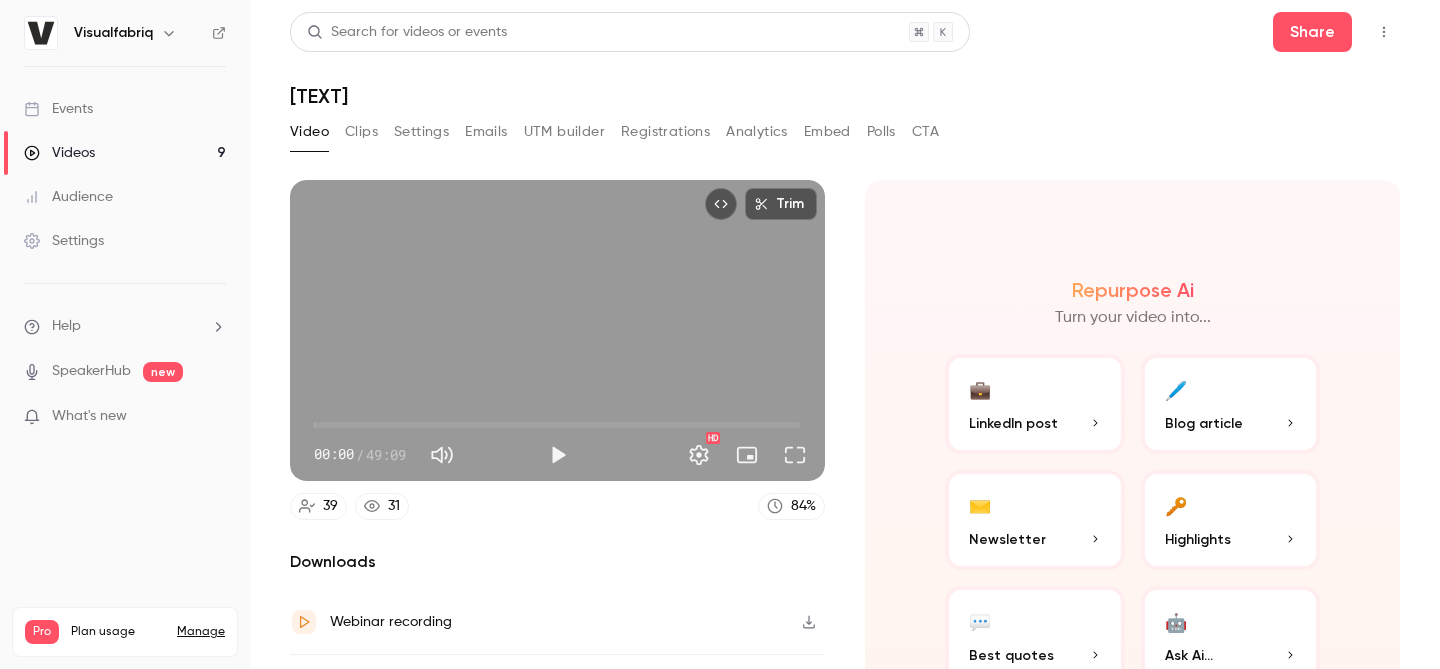 click on "Registrations" at bounding box center [665, 132] 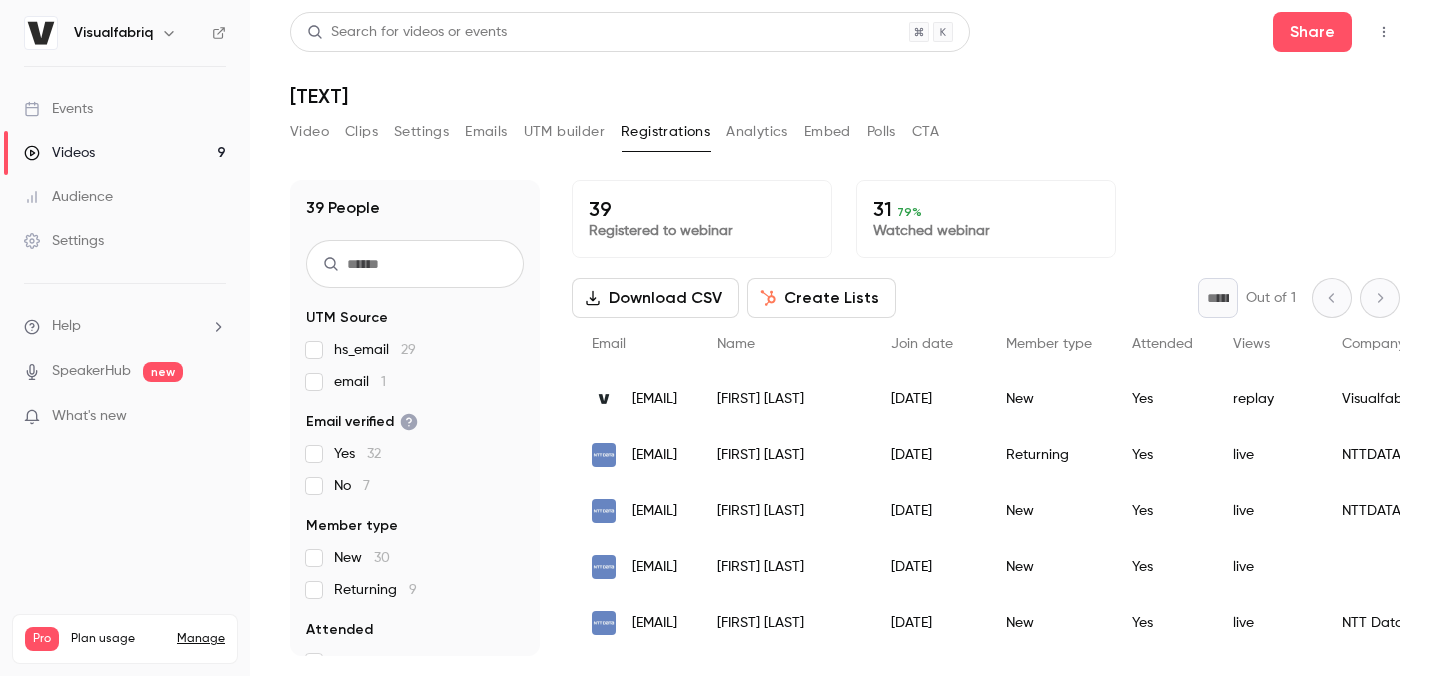 scroll, scrollTop: 169, scrollLeft: 0, axis: vertical 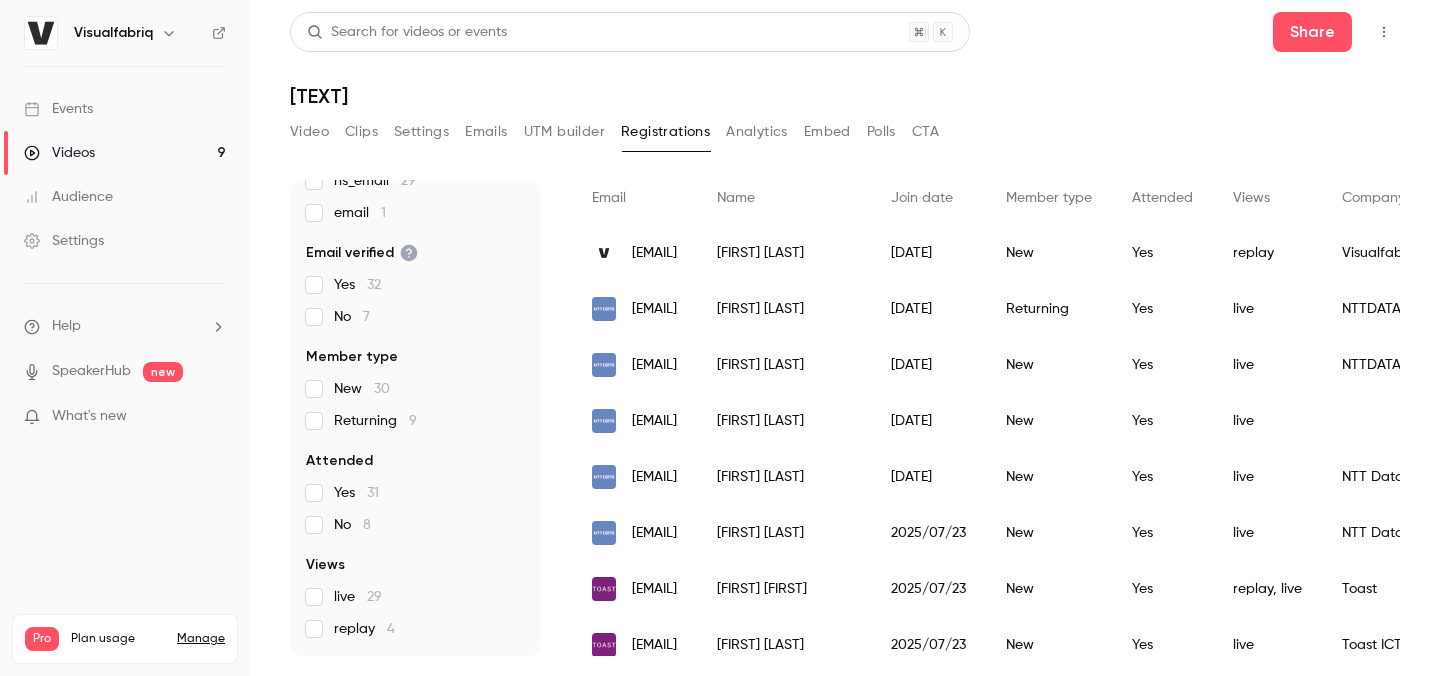 click on "Videos" at bounding box center (59, 153) 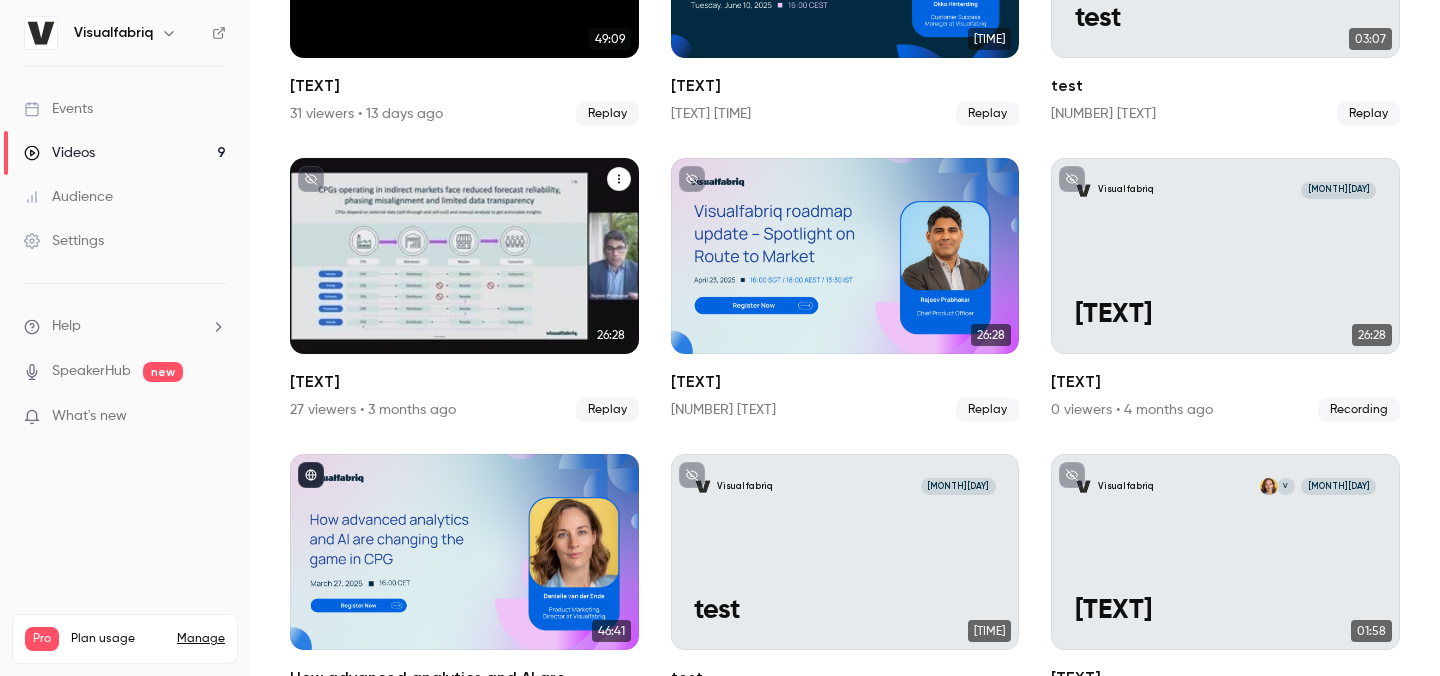 scroll, scrollTop: 313, scrollLeft: 0, axis: vertical 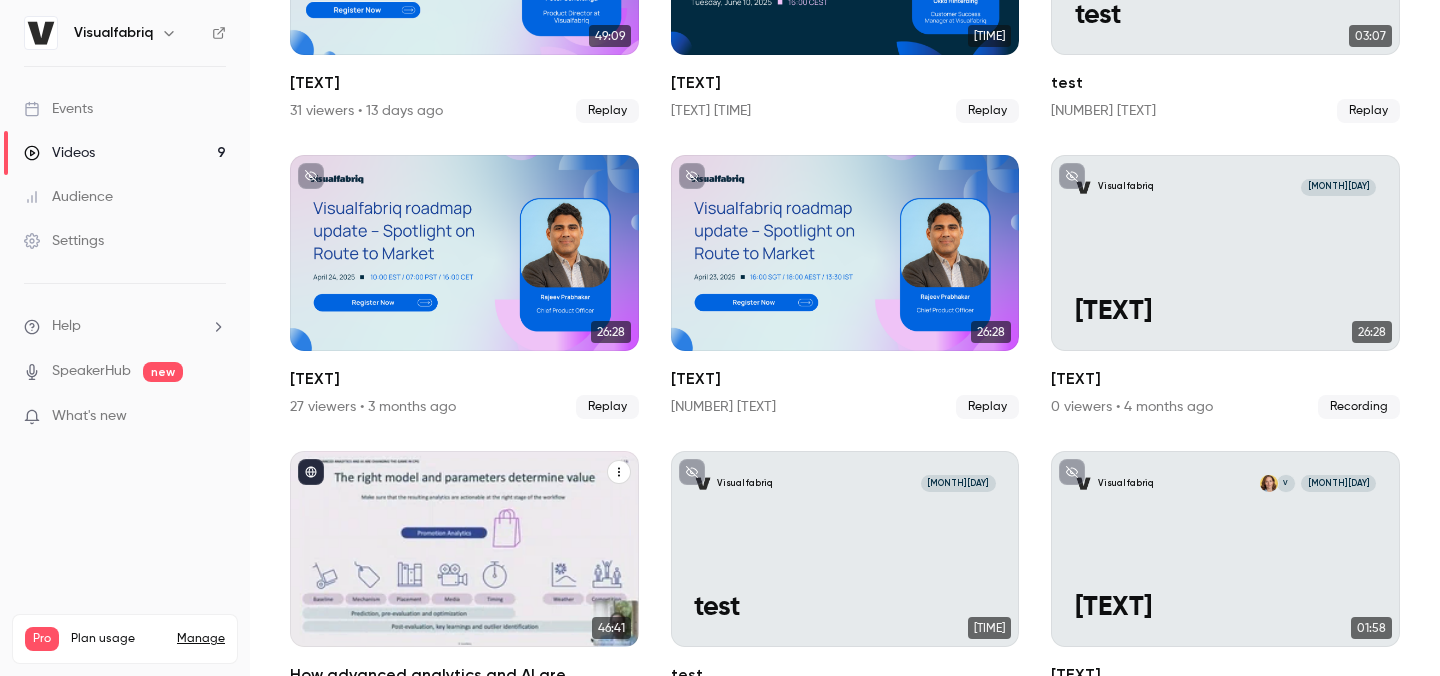 click at bounding box center [464, 549] 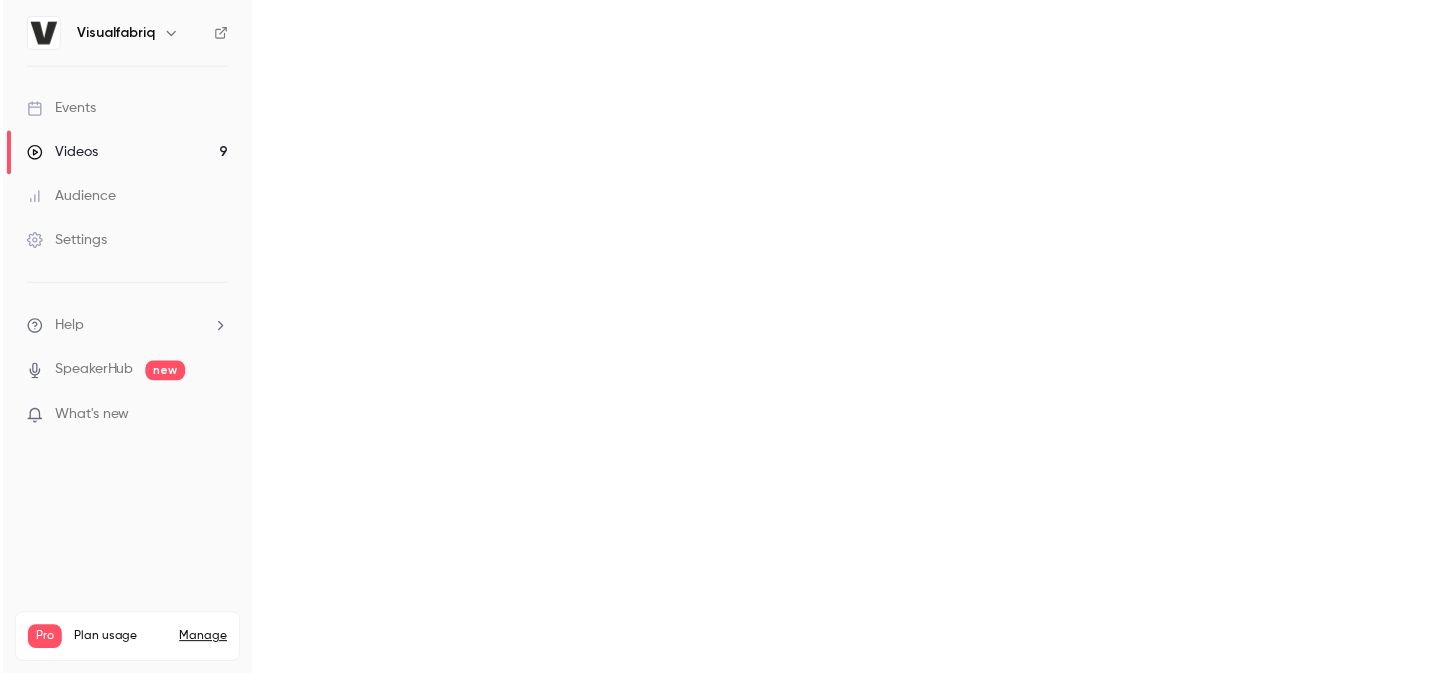 scroll, scrollTop: 0, scrollLeft: 0, axis: both 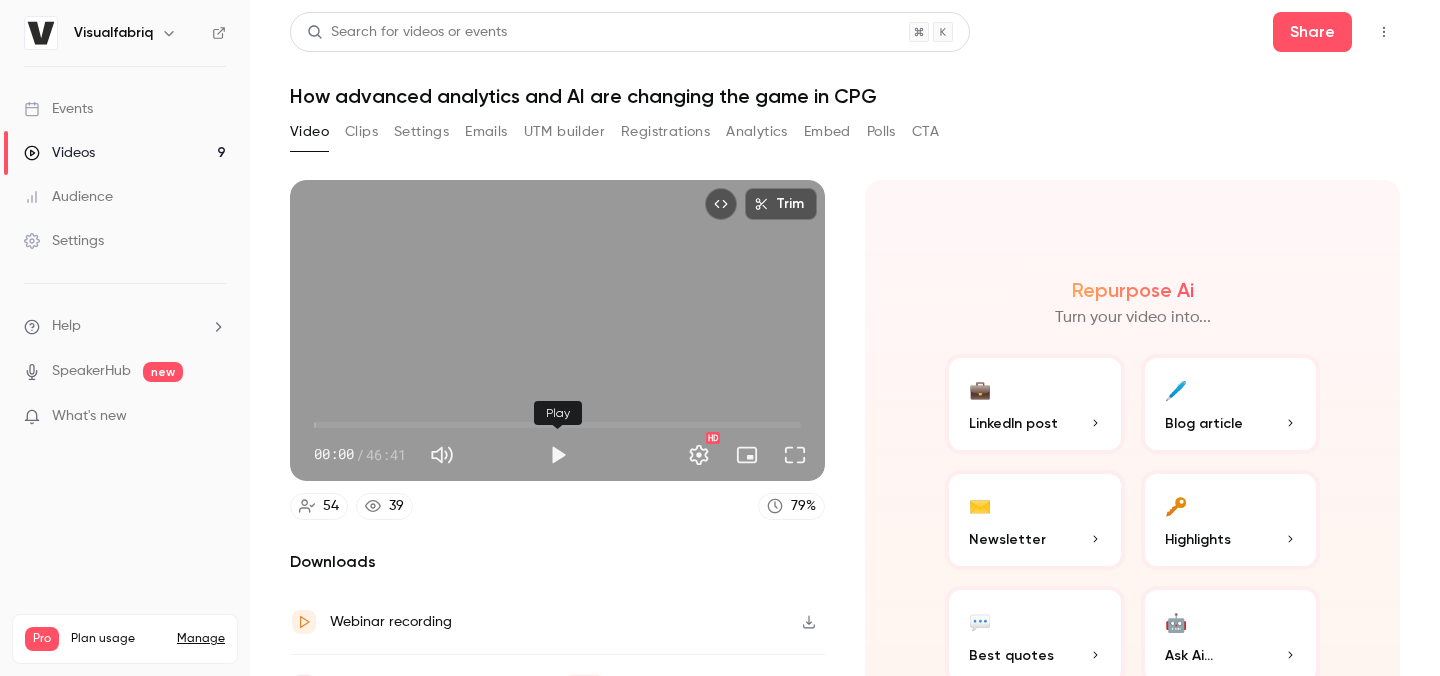 click at bounding box center [558, 455] 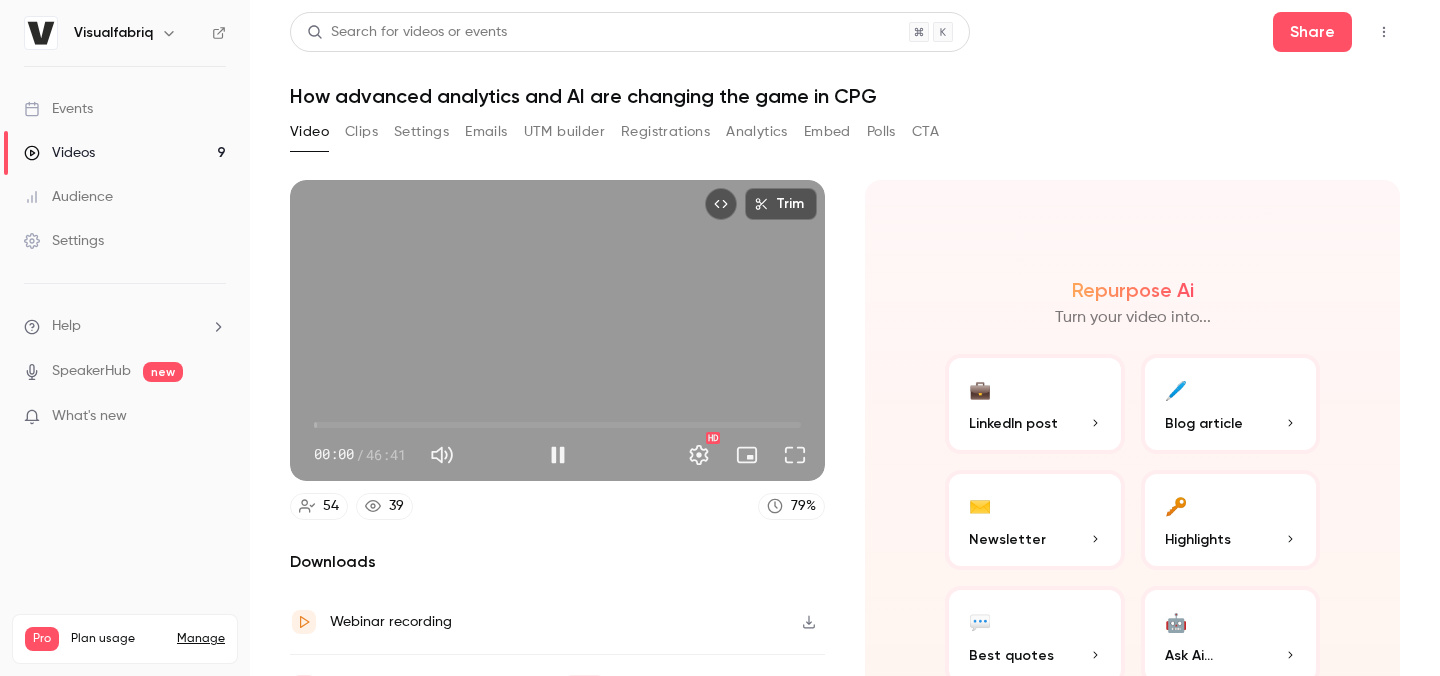 type on "***" 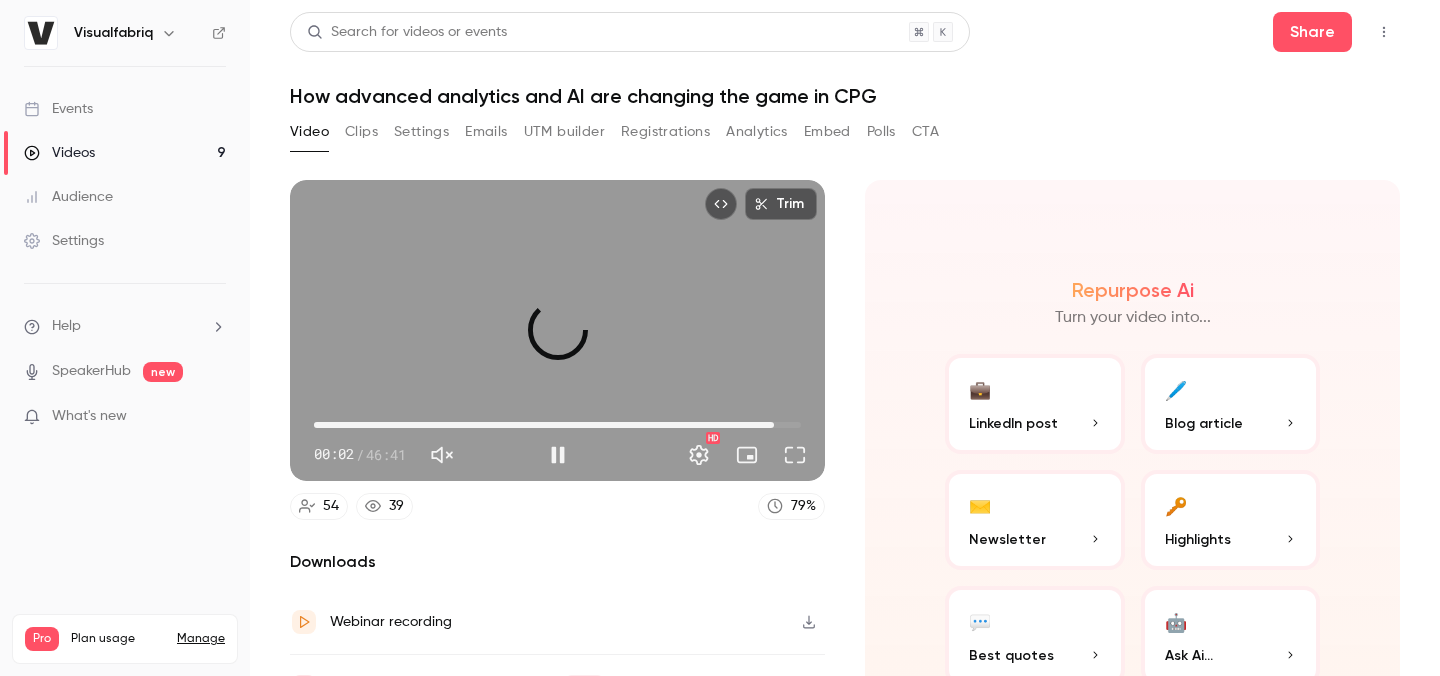 click on "44:05" at bounding box center (557, 425) 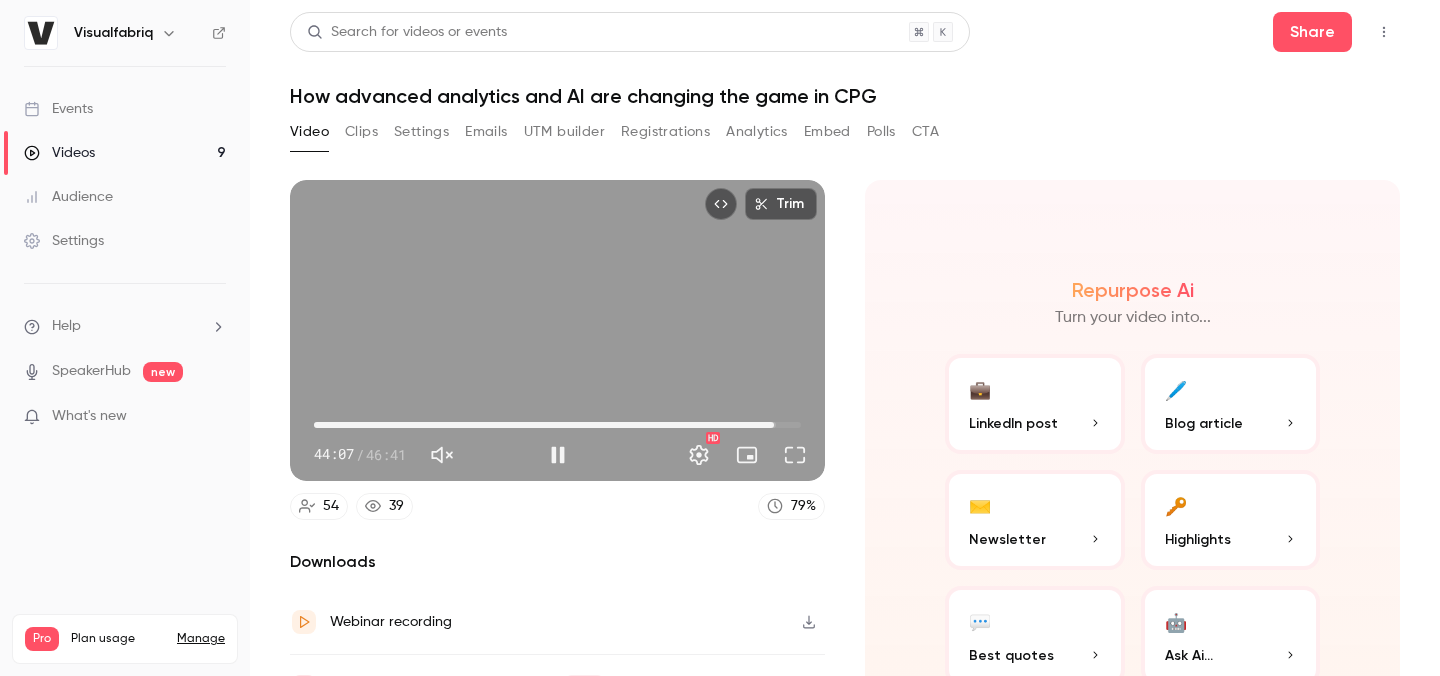 click on "44:07" at bounding box center [557, 425] 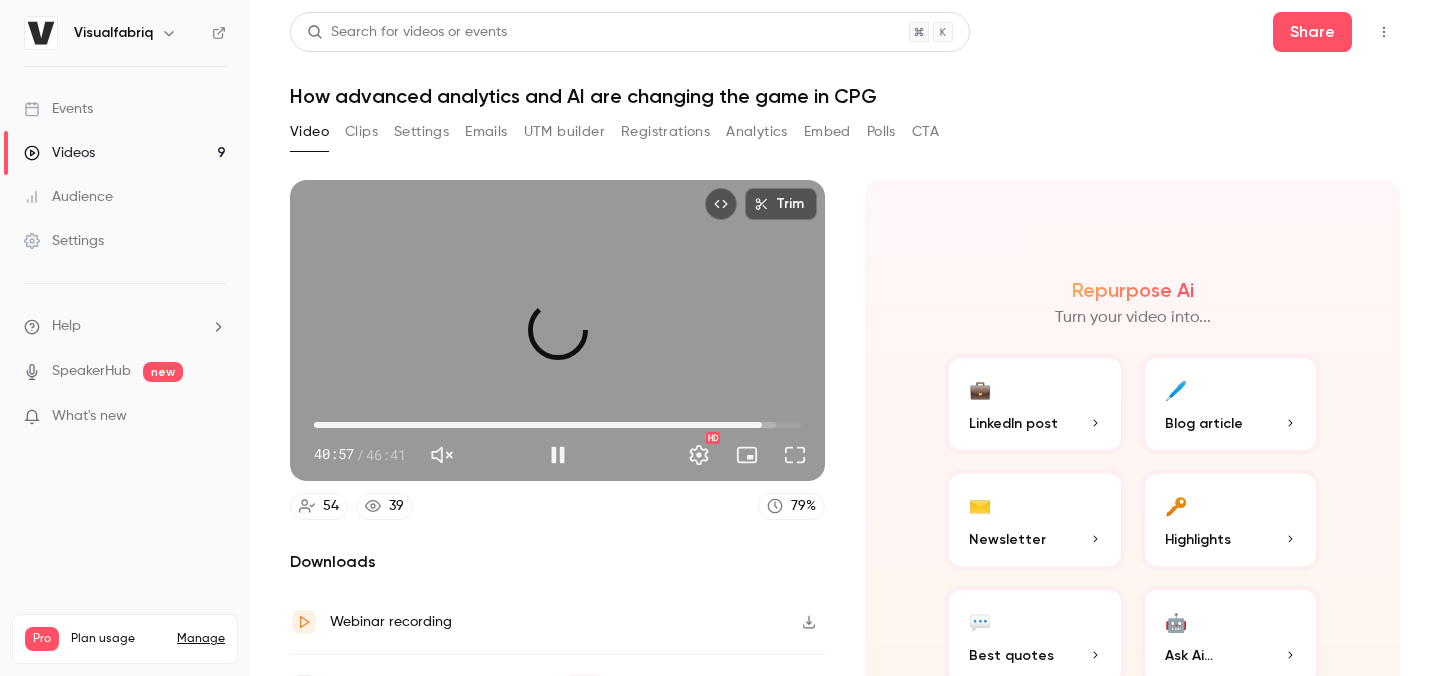 click on "42:56" at bounding box center (557, 425) 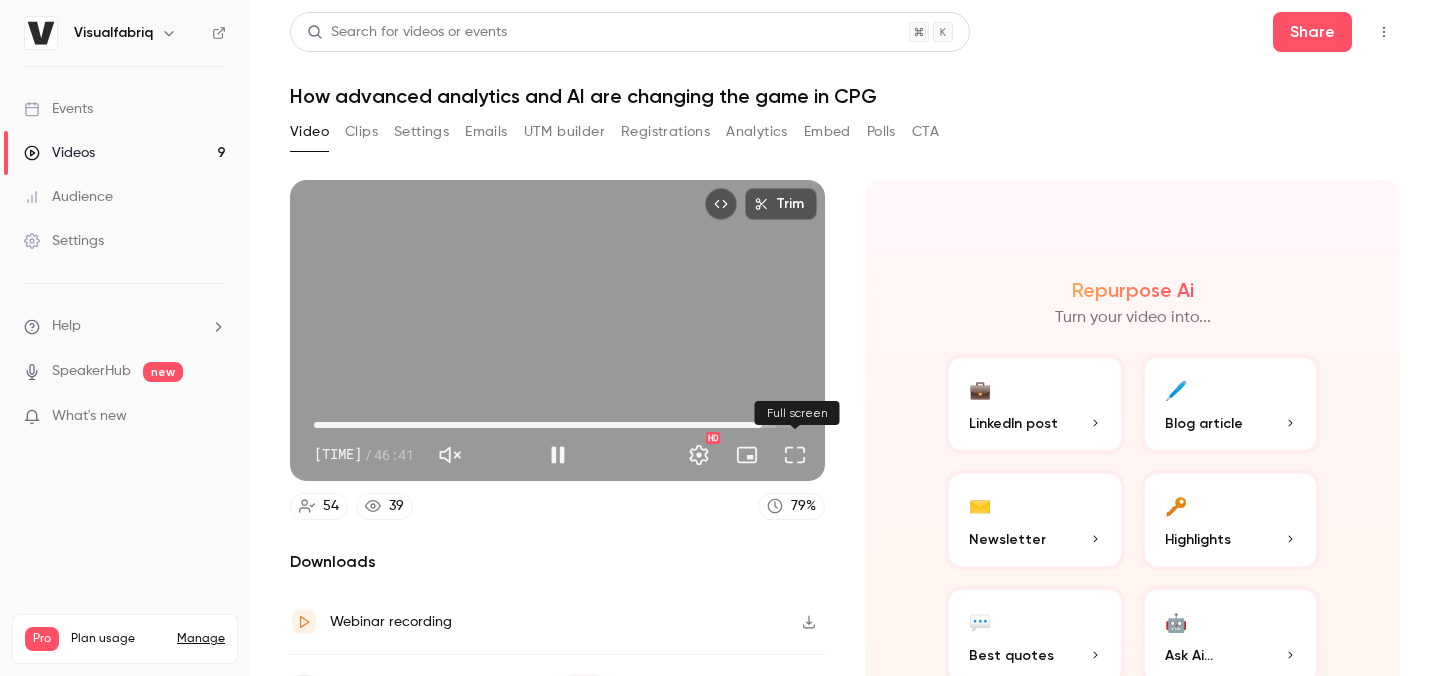 click at bounding box center [795, 455] 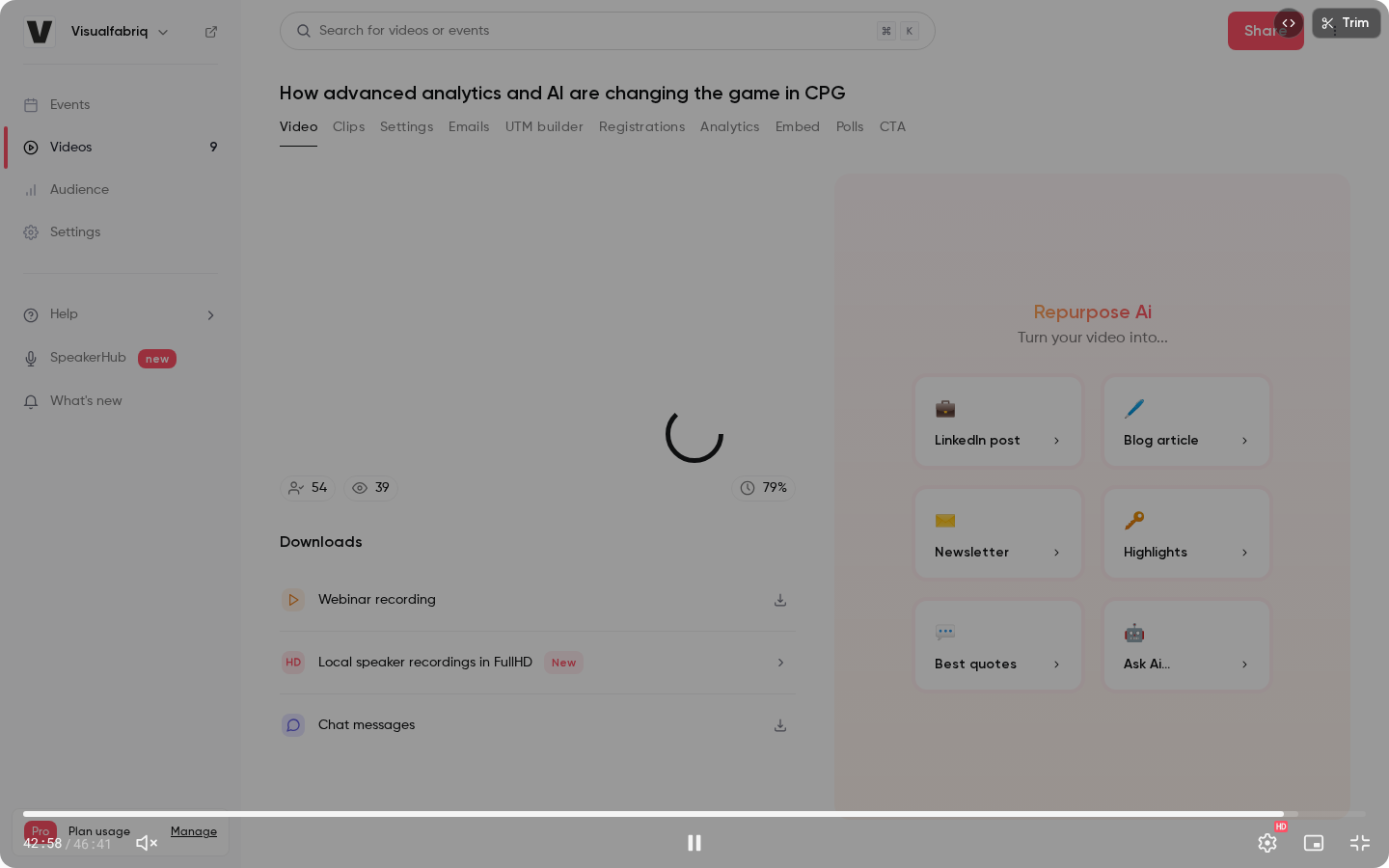 click on "[TIME]" at bounding box center (694, 814) 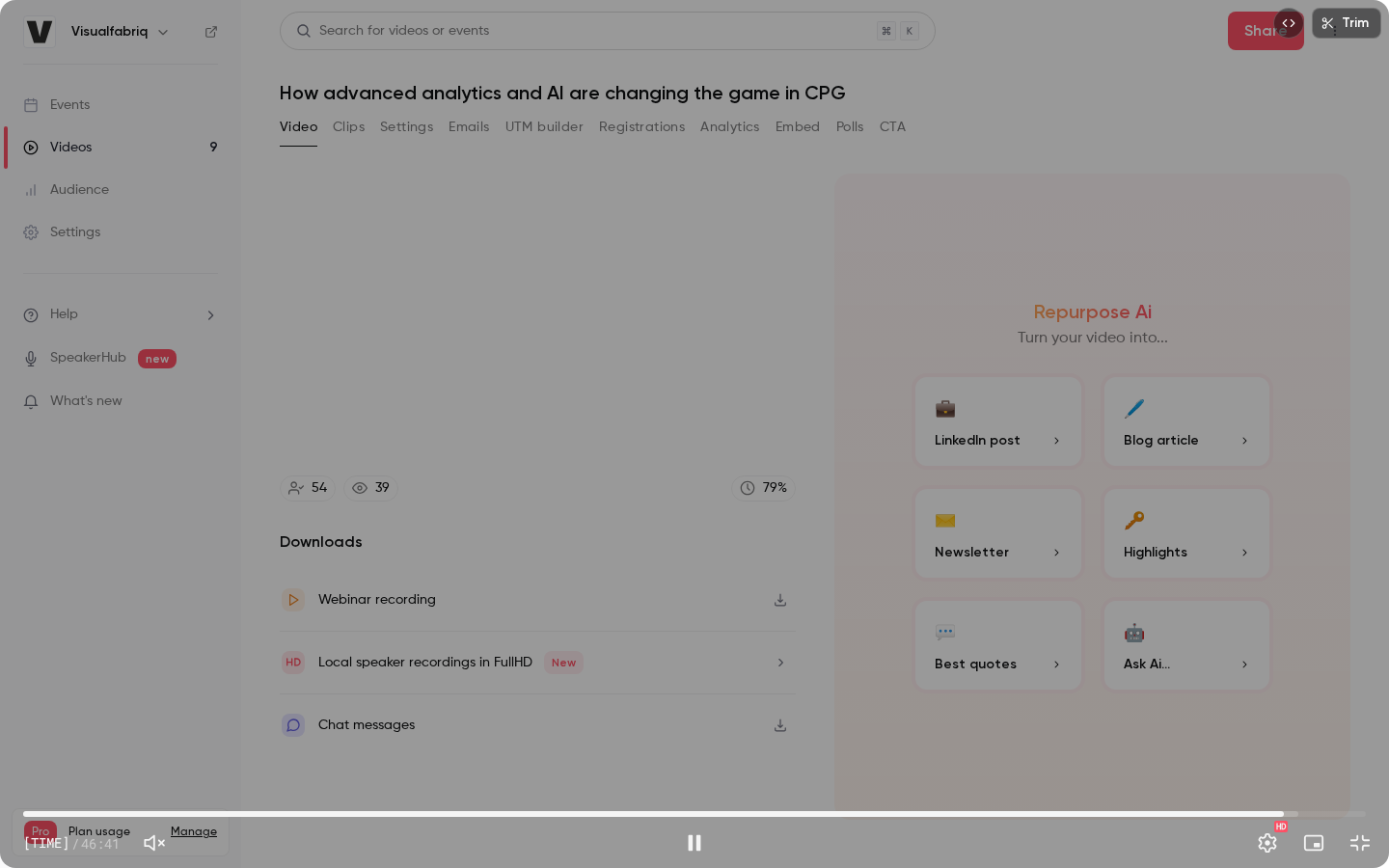 click on "[TIME]" at bounding box center (694, 814) 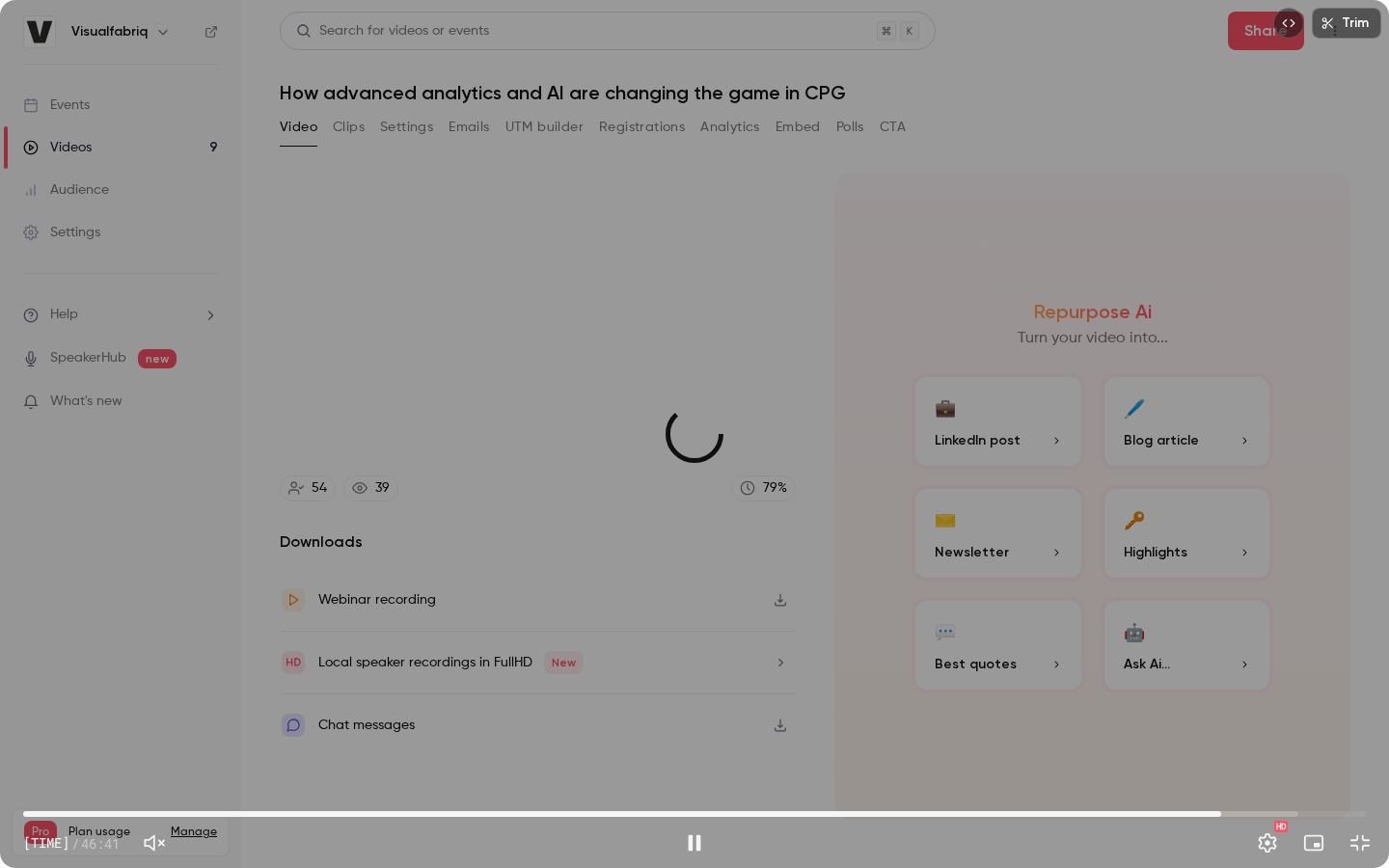 click on "[TIME]" at bounding box center [694, 814] 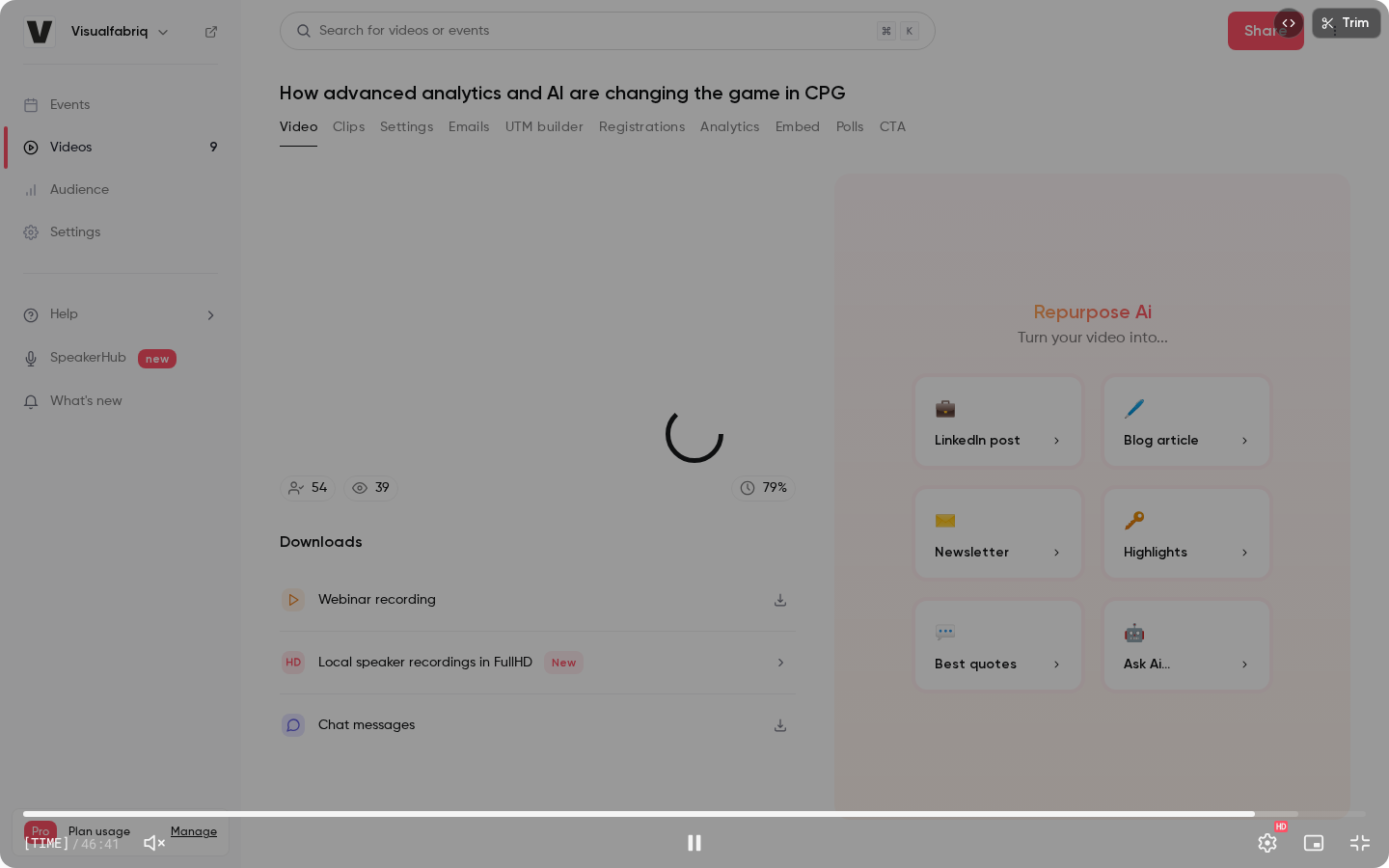click on "42:49" at bounding box center [694, 814] 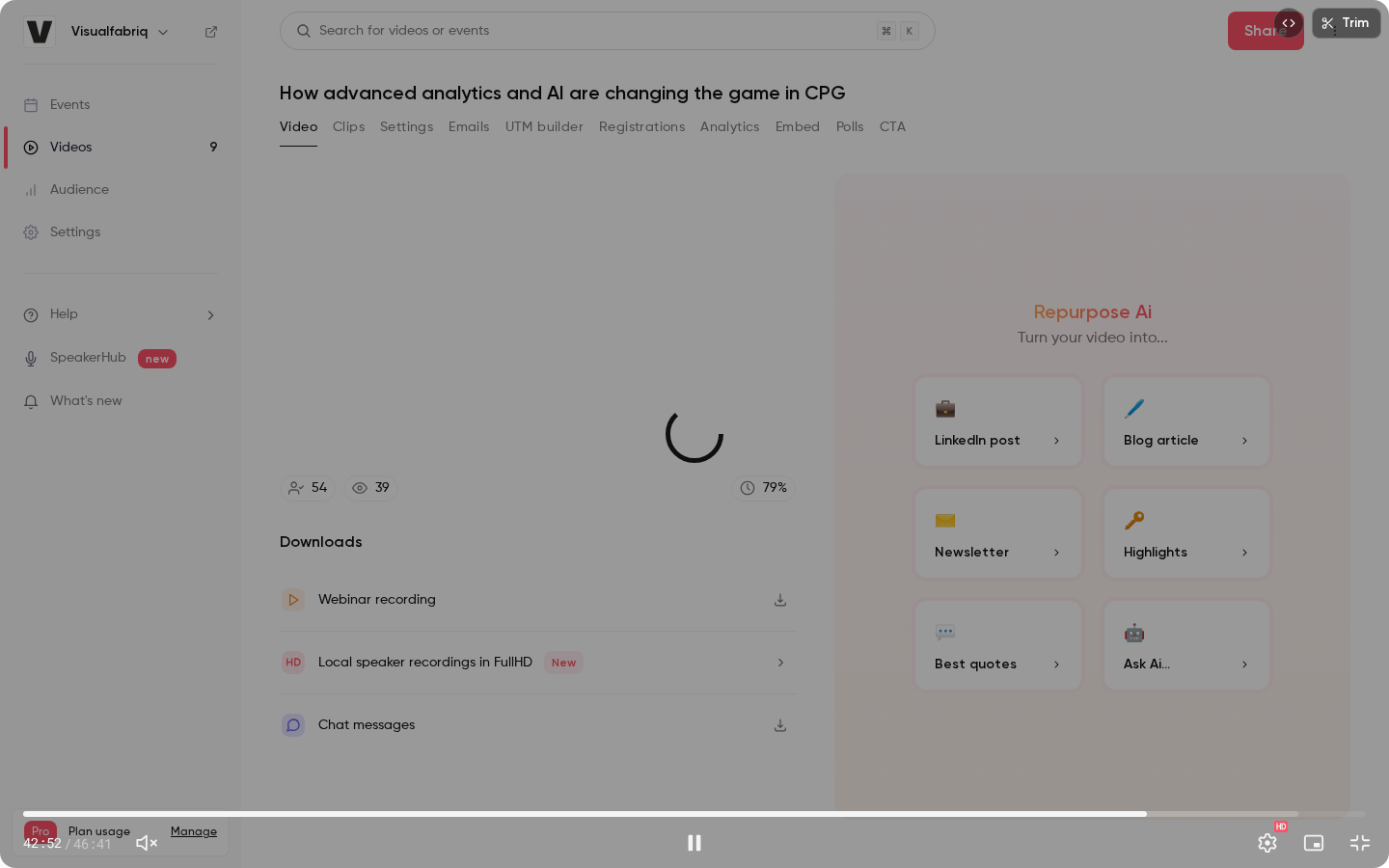 click on "39:04" at bounding box center [694, 814] 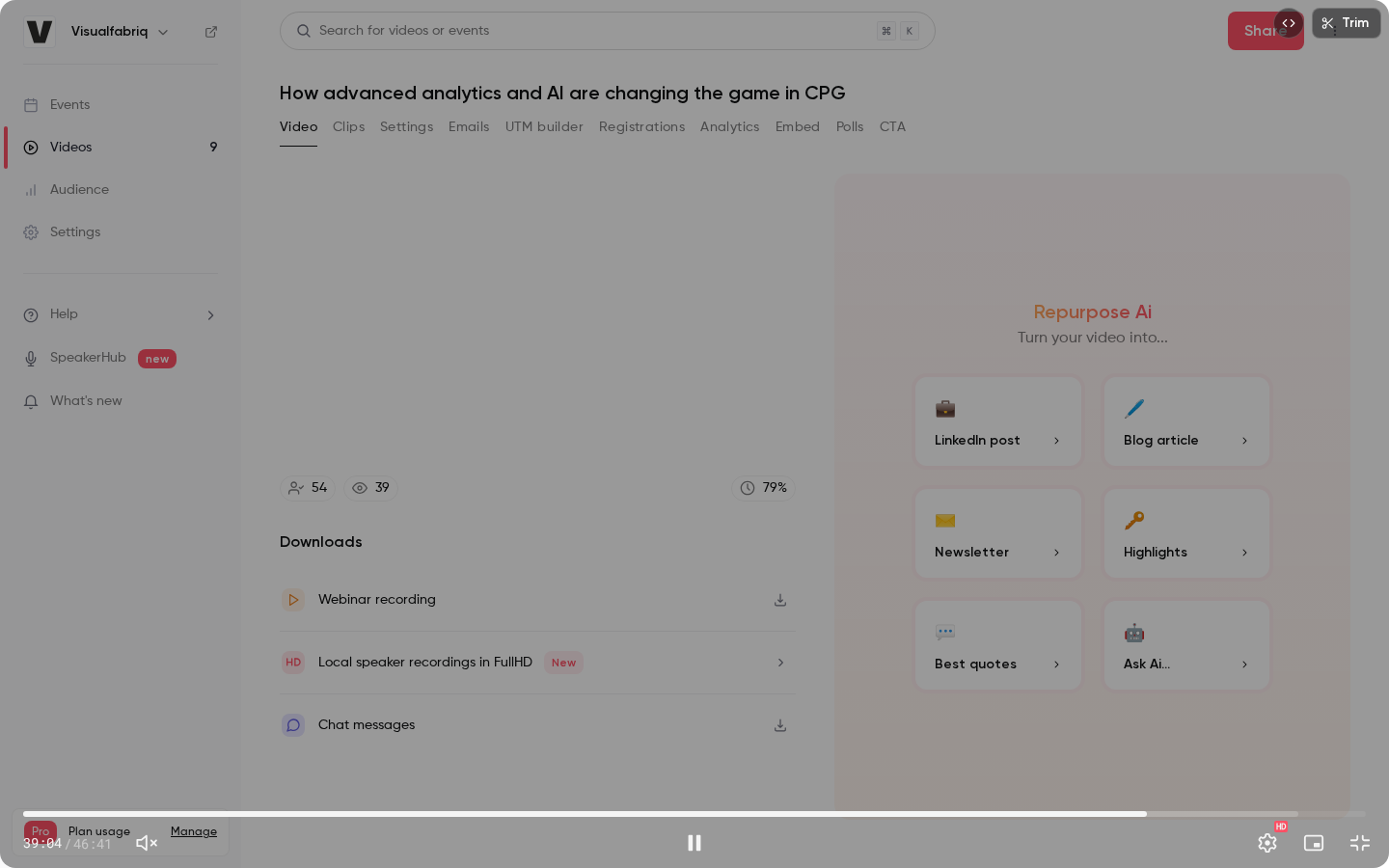 click on "39:04" at bounding box center (694, 814) 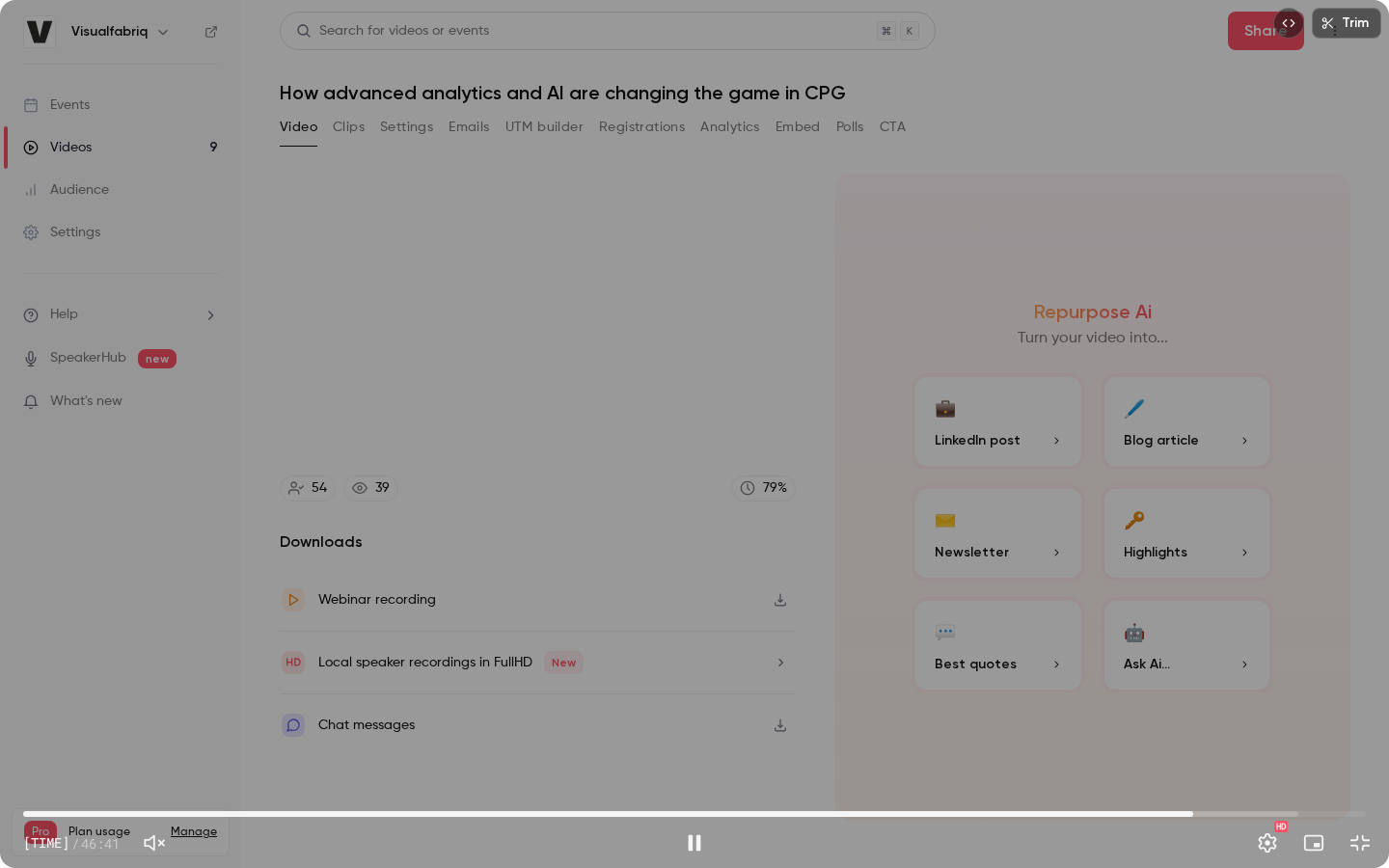 click on "[TIME]" at bounding box center [694, 814] 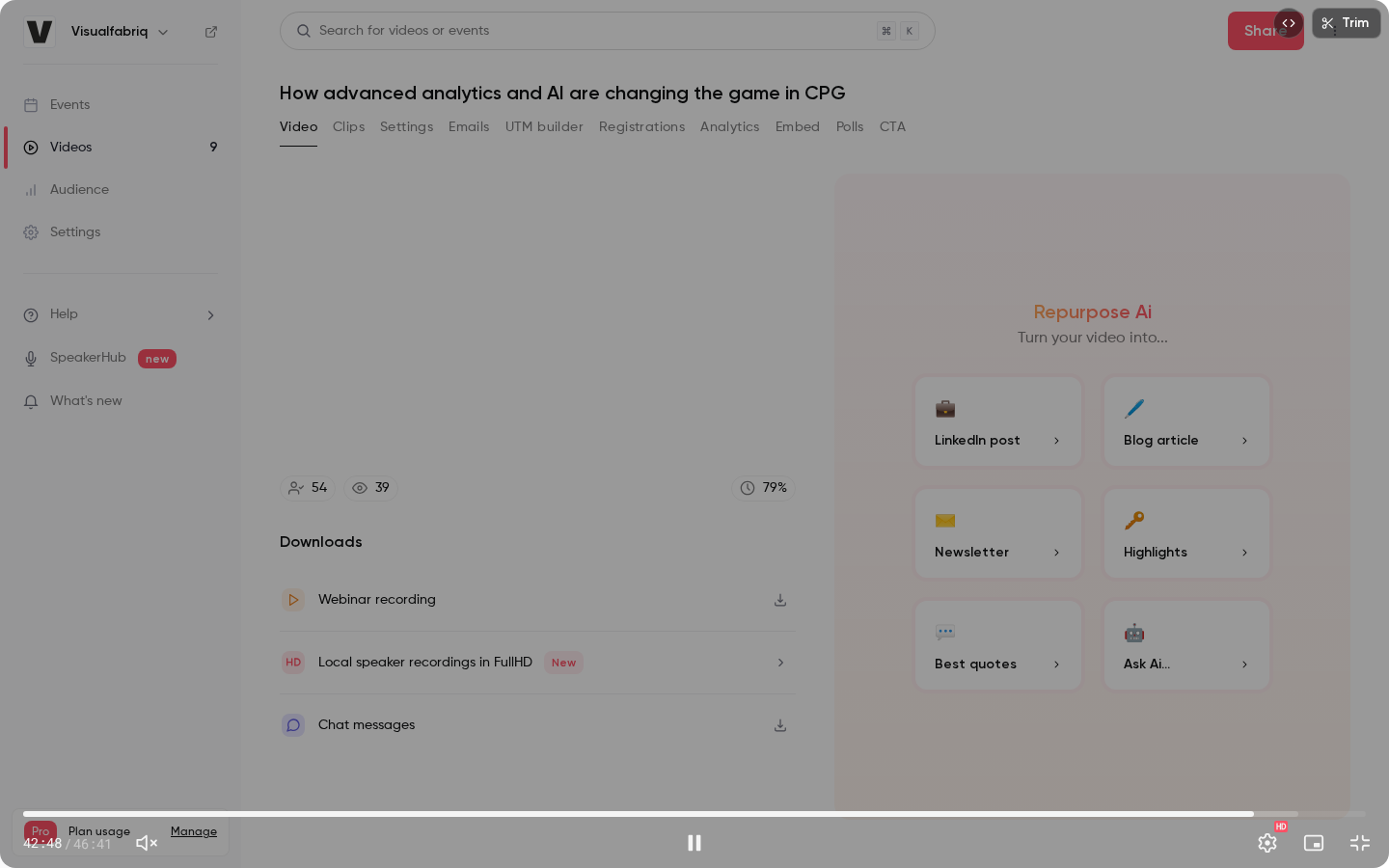 click on "42:48" at bounding box center [694, 814] 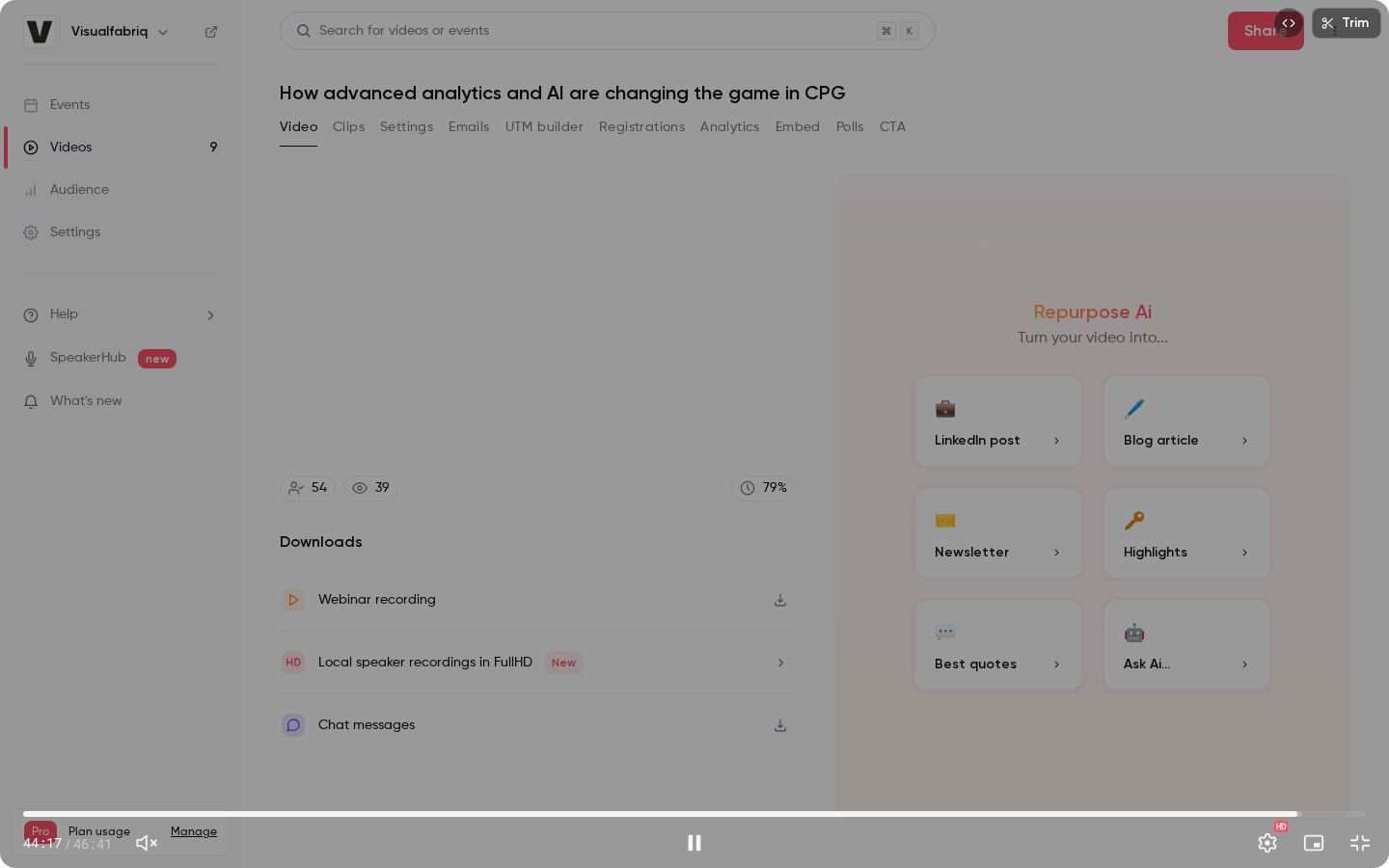 click on "44:17" at bounding box center [694, 814] 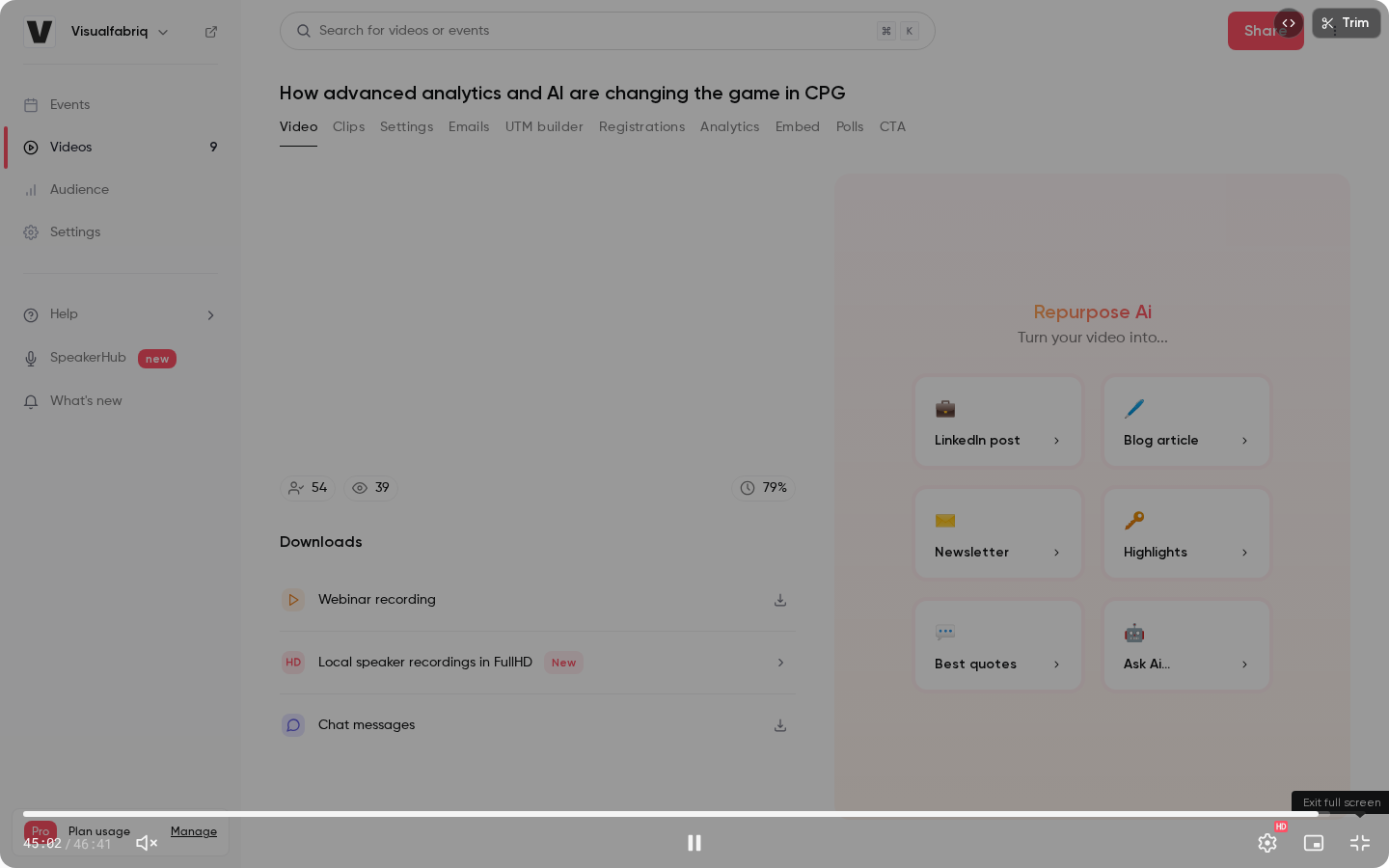 click at bounding box center (1360, 843) 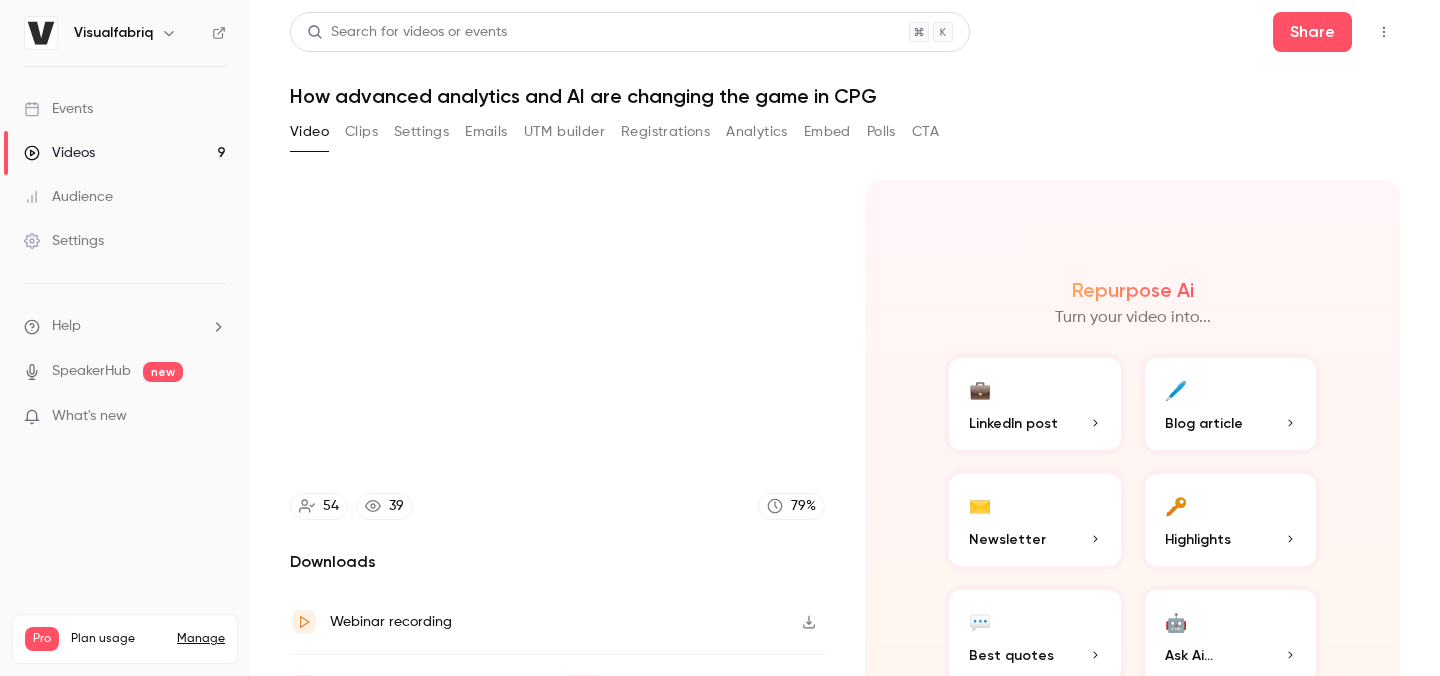 type on "******" 